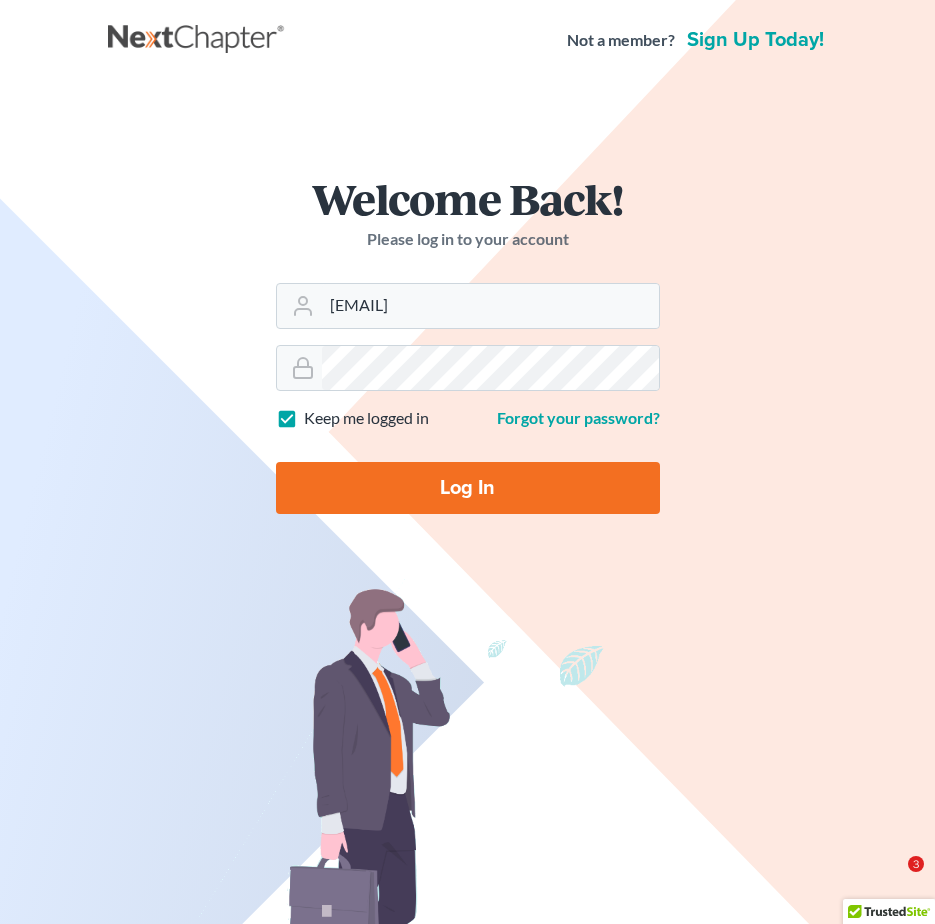 scroll, scrollTop: 0, scrollLeft: 0, axis: both 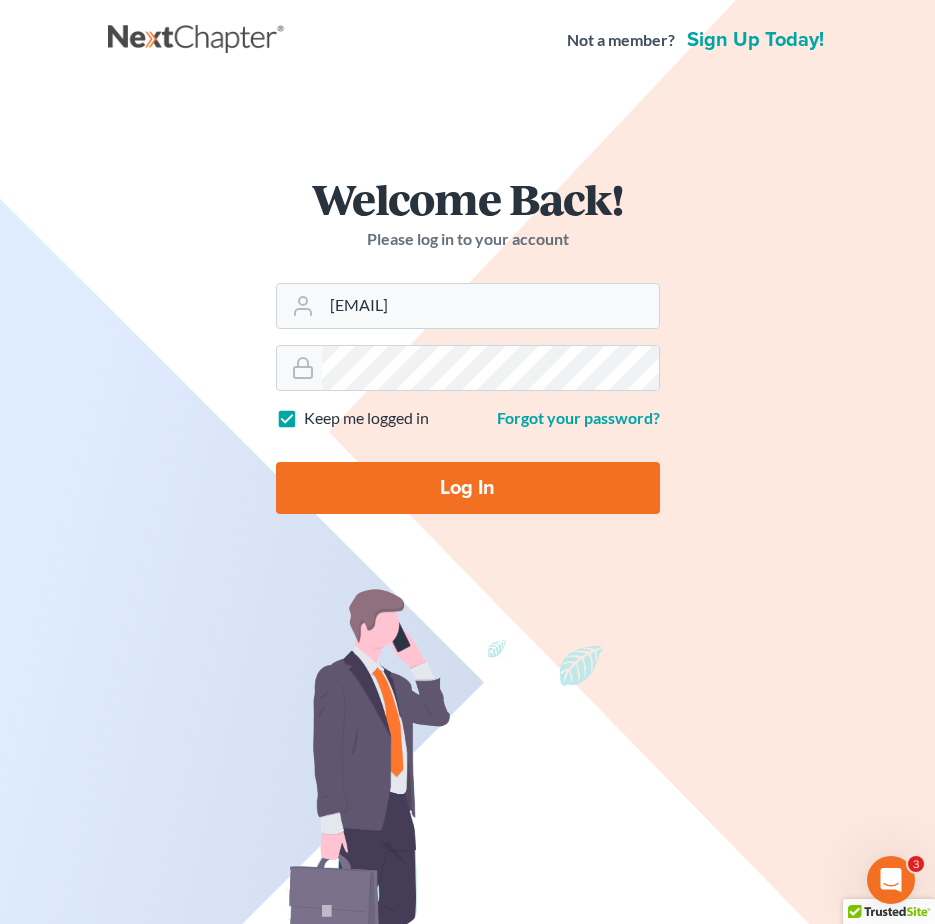 type on "[EMAIL]" 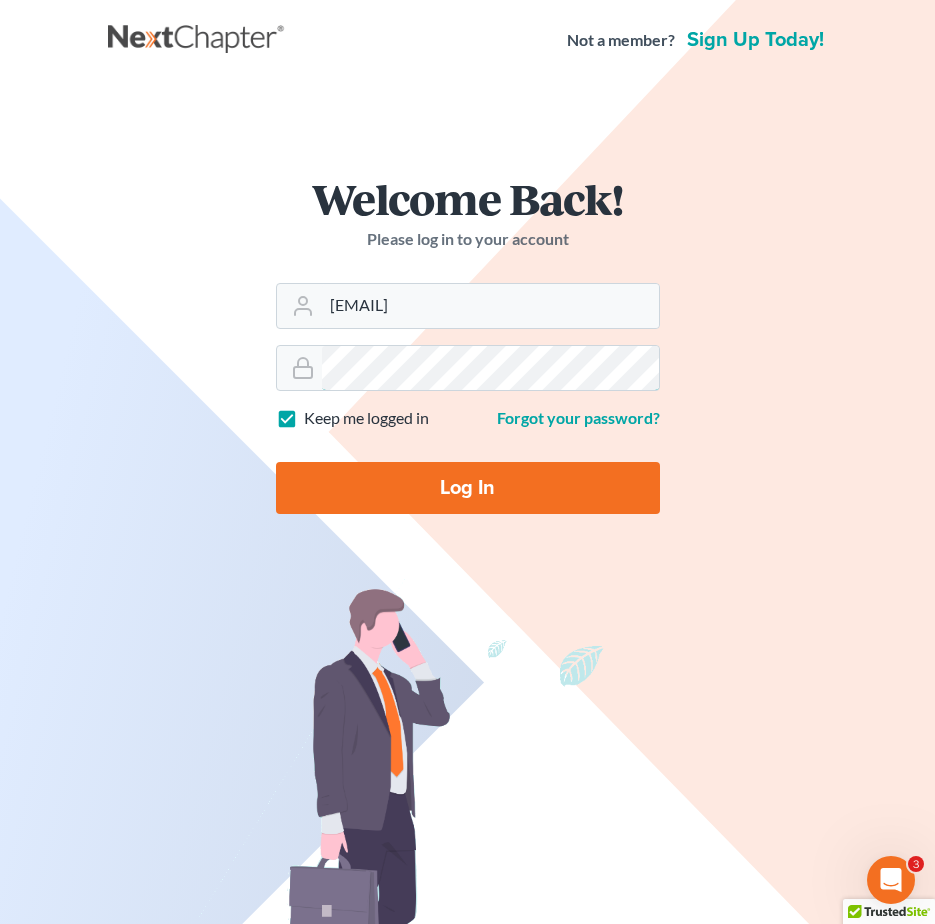 click on "Welcome Back! Please log in to your account Email Address [EMAIL] Password Keep me logged in Forgot your password? Log In" at bounding box center (468, 353) 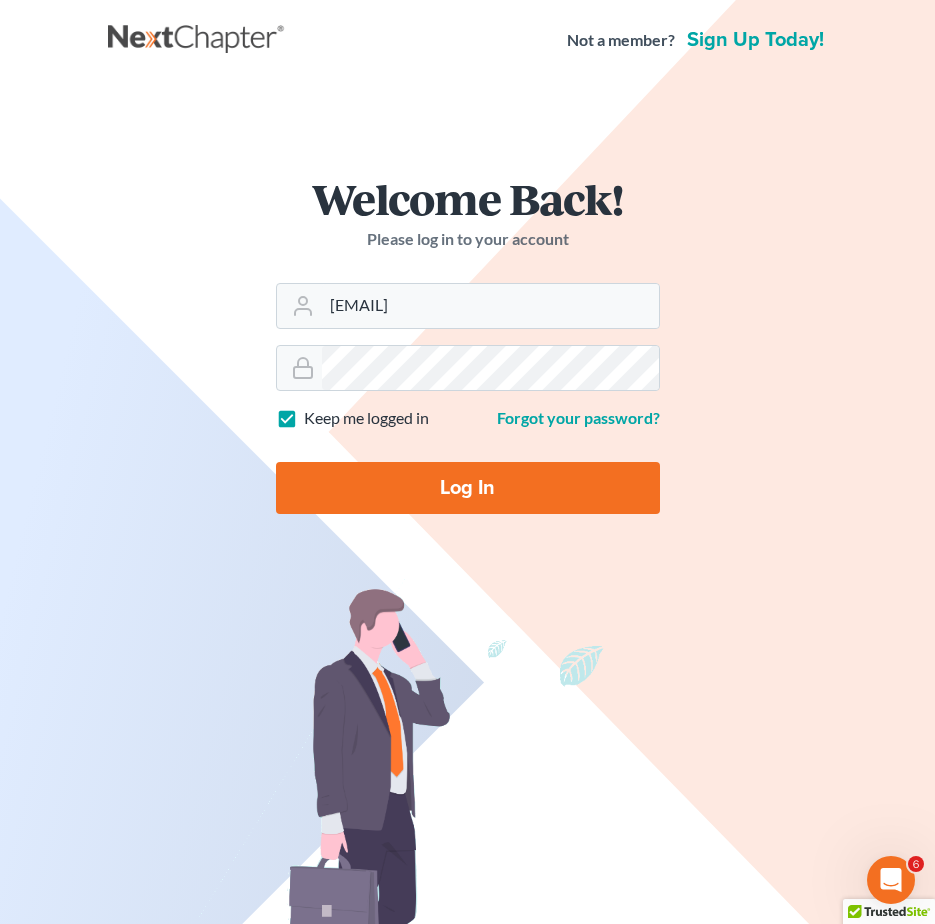 click on "Log In" at bounding box center (468, 488) 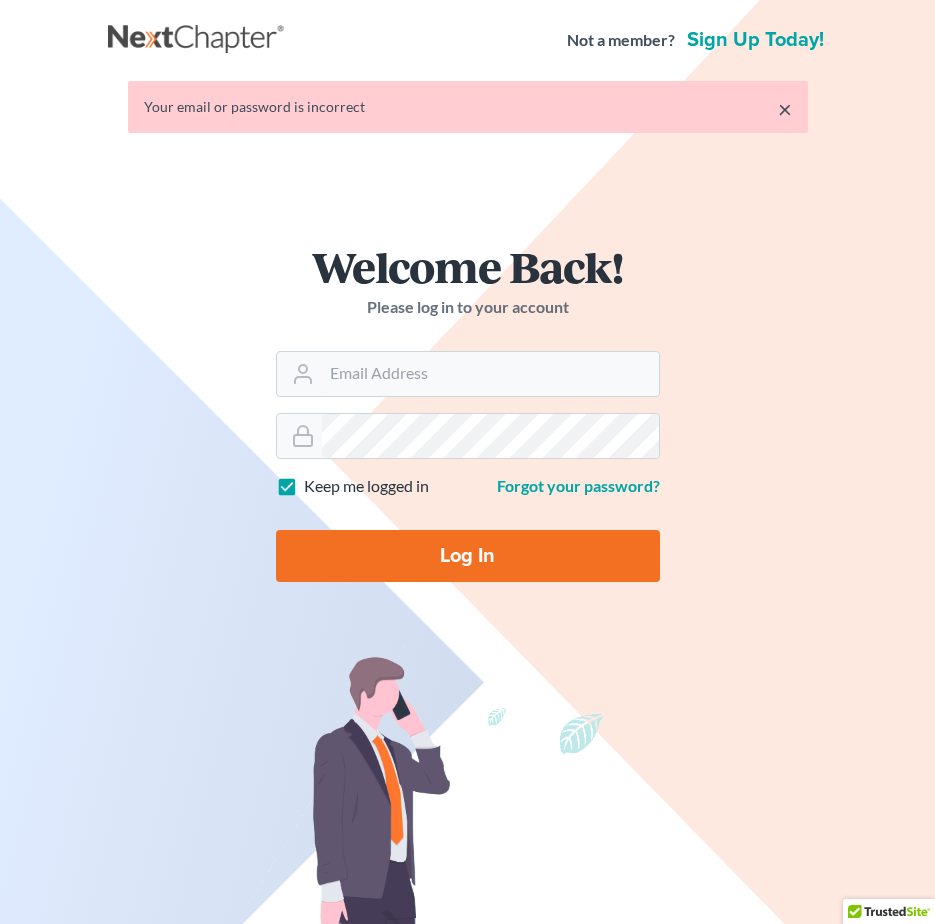 scroll, scrollTop: 0, scrollLeft: 0, axis: both 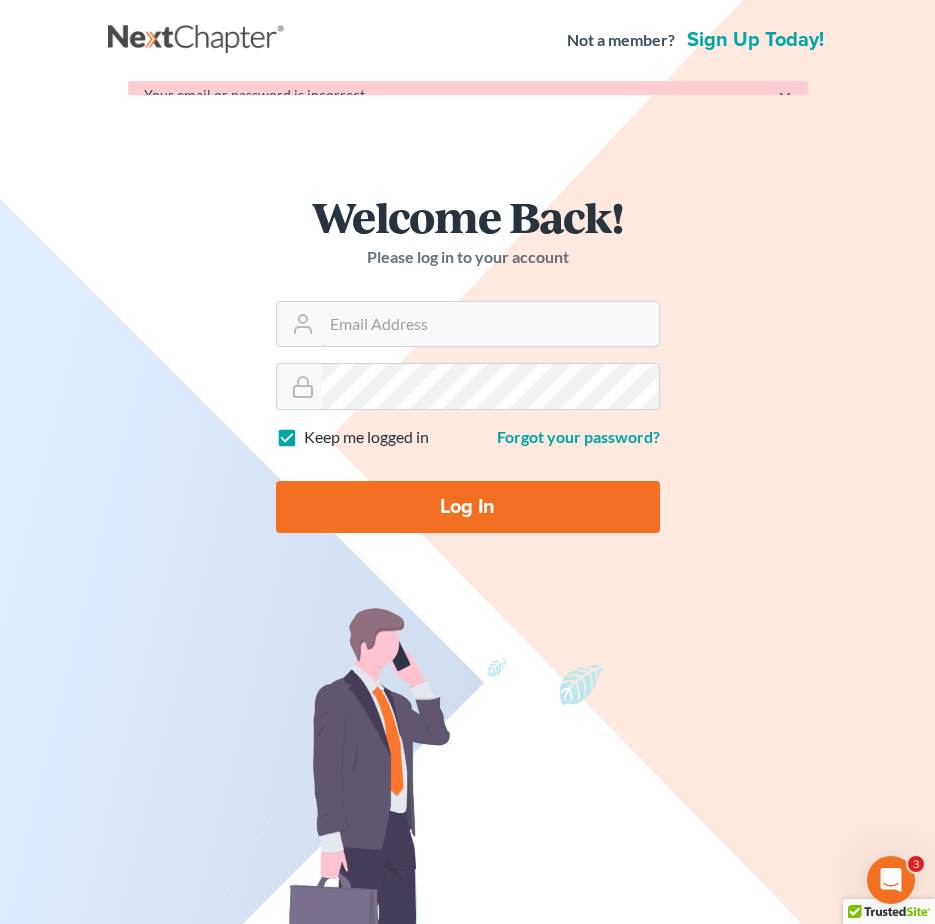 type on "angel@brasfieldlawfirm.com" 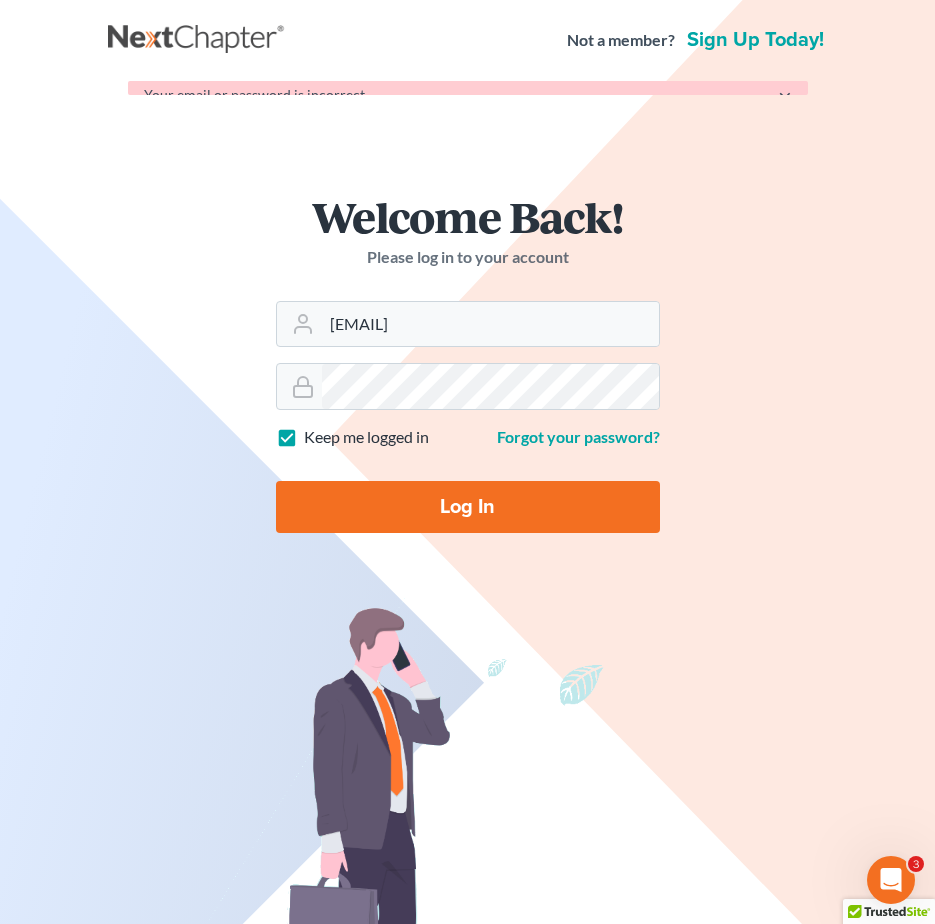 click on "Welcome Back! Please log in to your account Email Address angel@brasfieldlawfirm.com Password Keep me logged in Forgot your password? Log In" at bounding box center [468, 371] 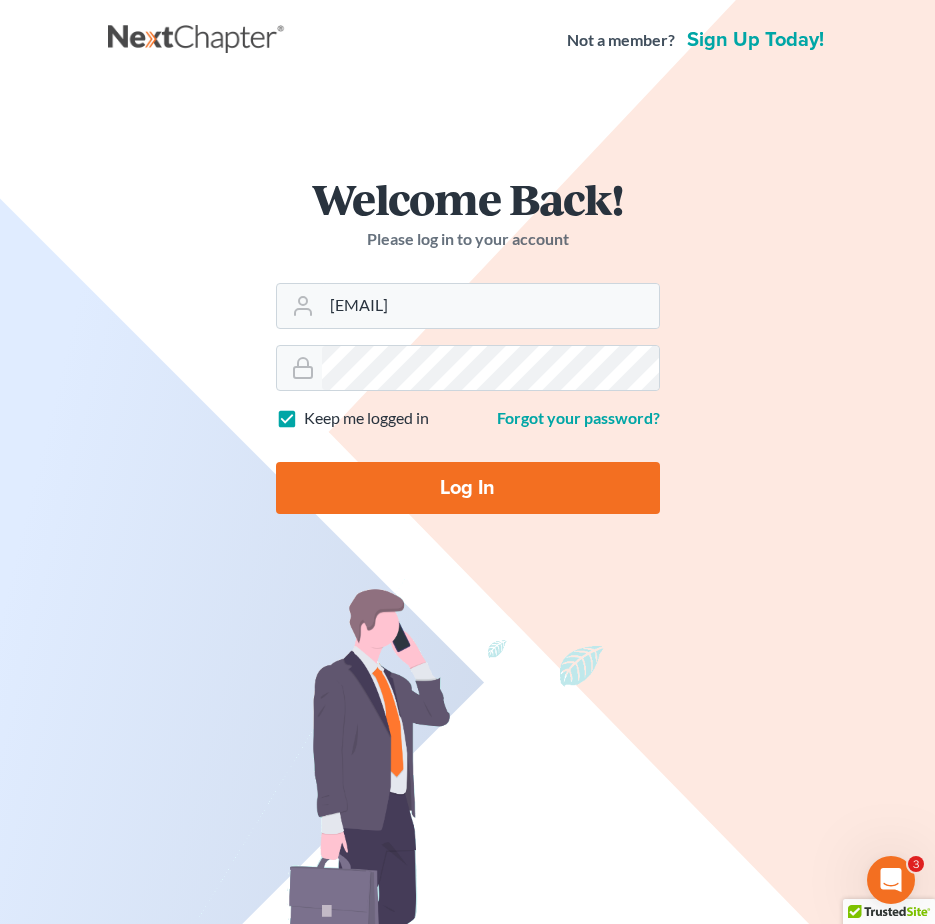 click on "Log In" at bounding box center (468, 488) 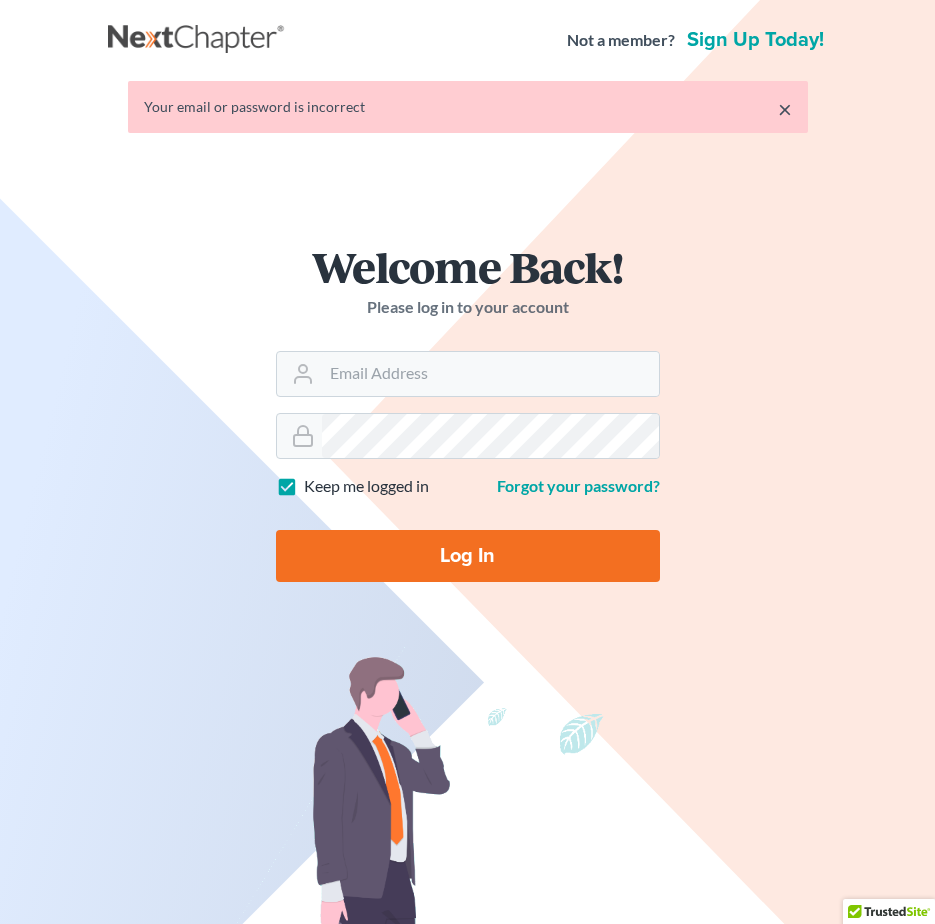scroll, scrollTop: 0, scrollLeft: 0, axis: both 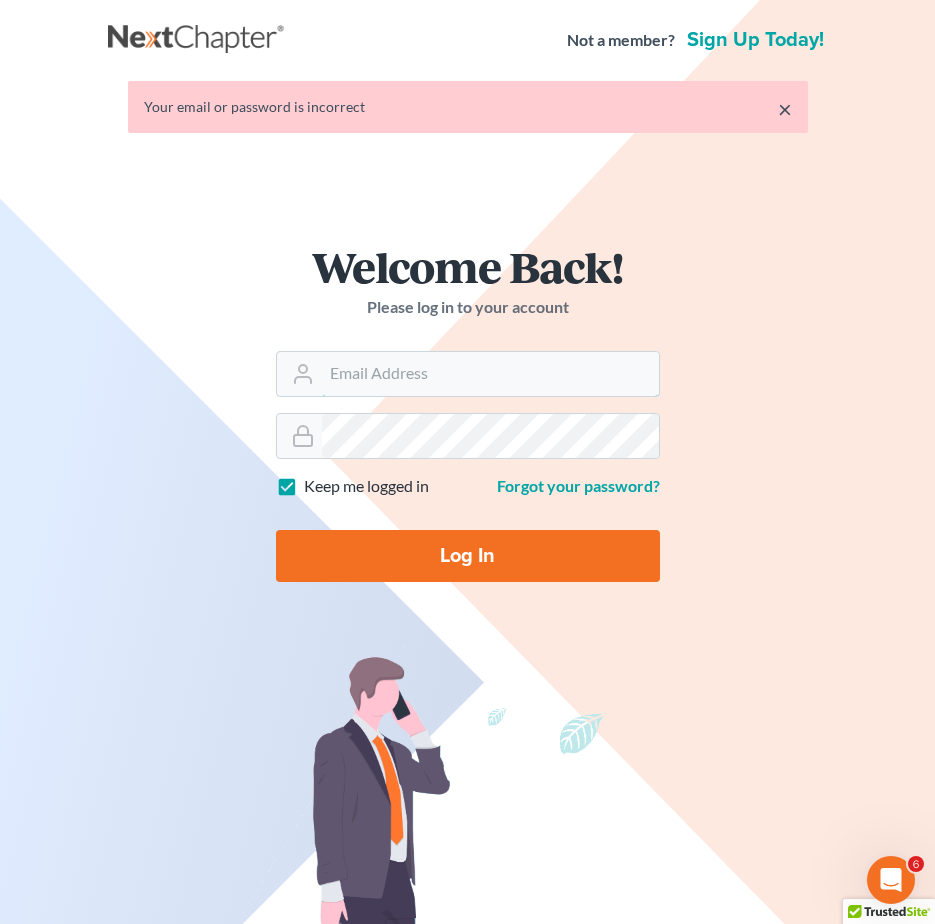 type on "[EMAIL]" 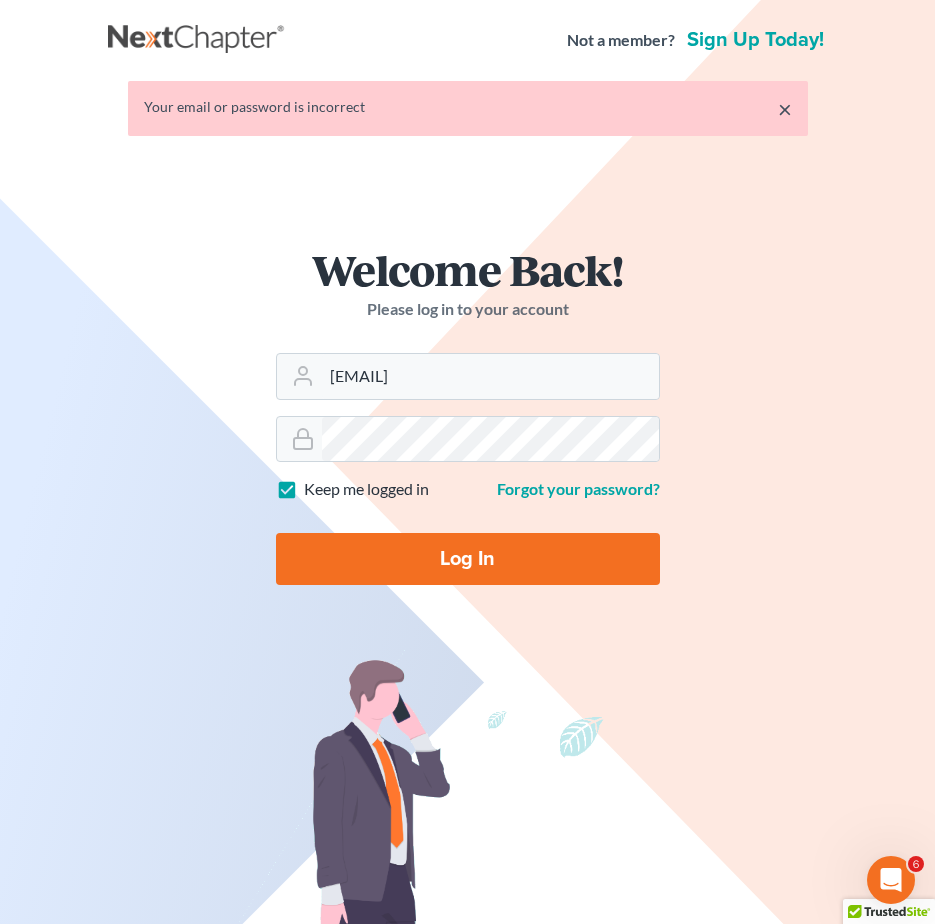 click on "Log In" at bounding box center (468, 559) 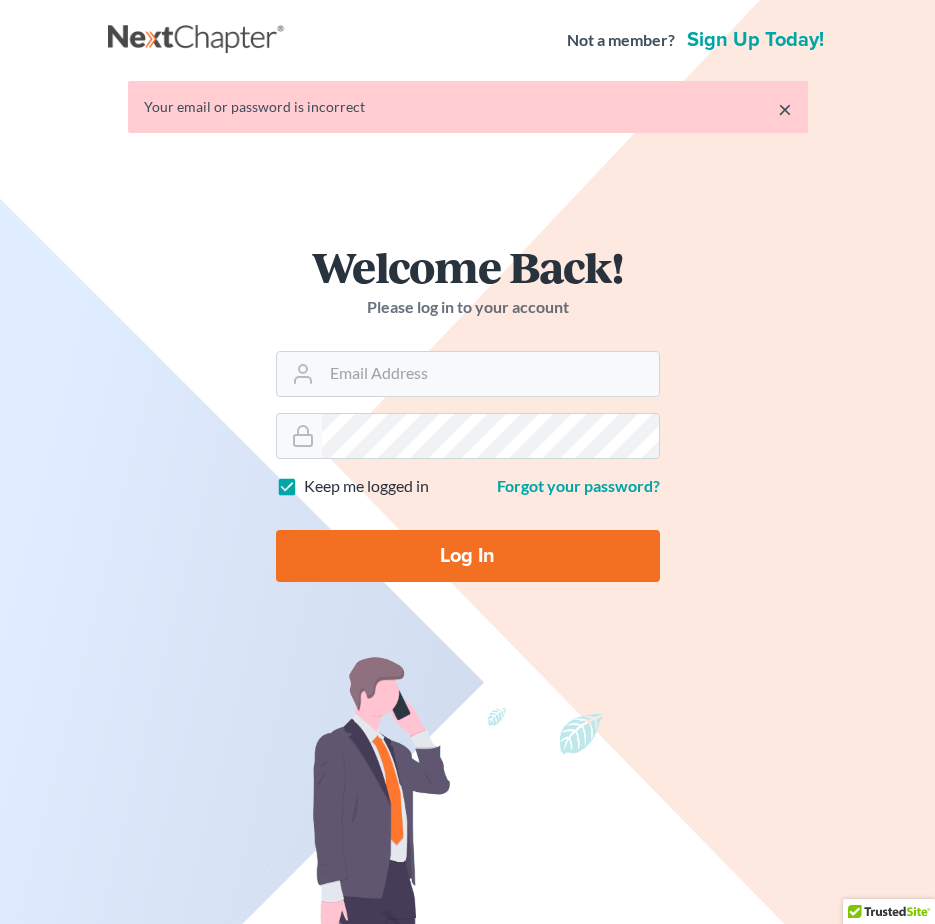 scroll, scrollTop: 0, scrollLeft: 0, axis: both 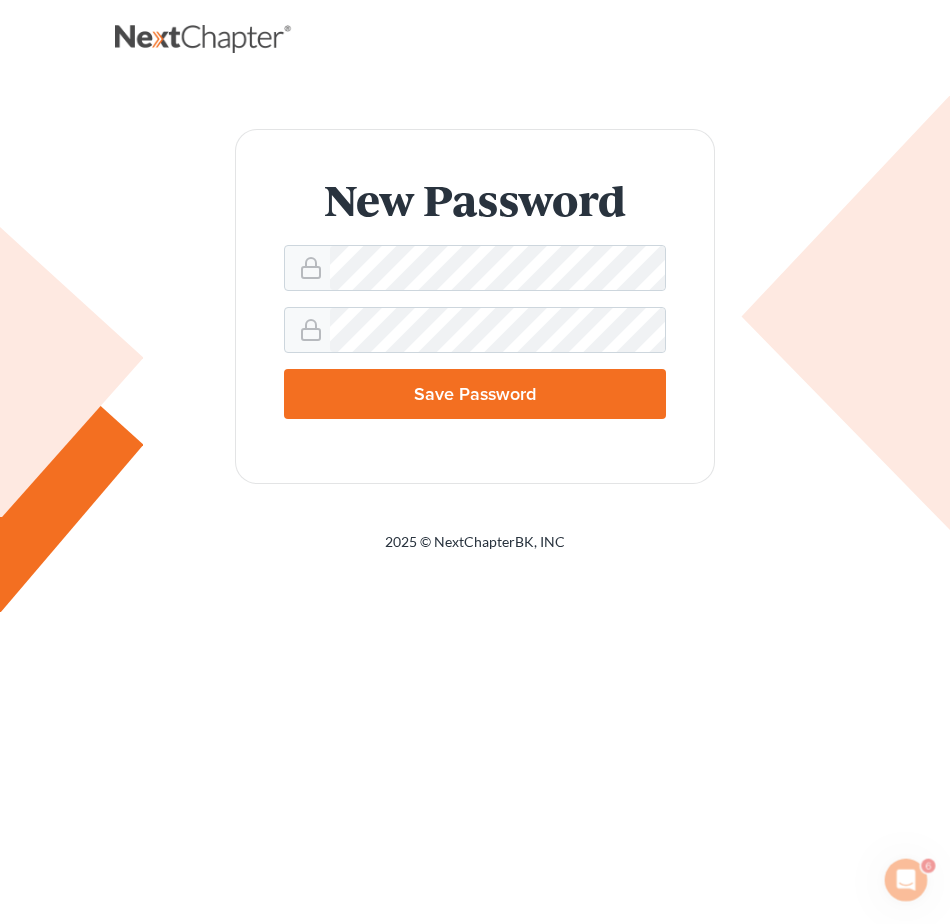 drag, startPoint x: 445, startPoint y: 402, endPoint x: 343, endPoint y: 558, distance: 186.38669 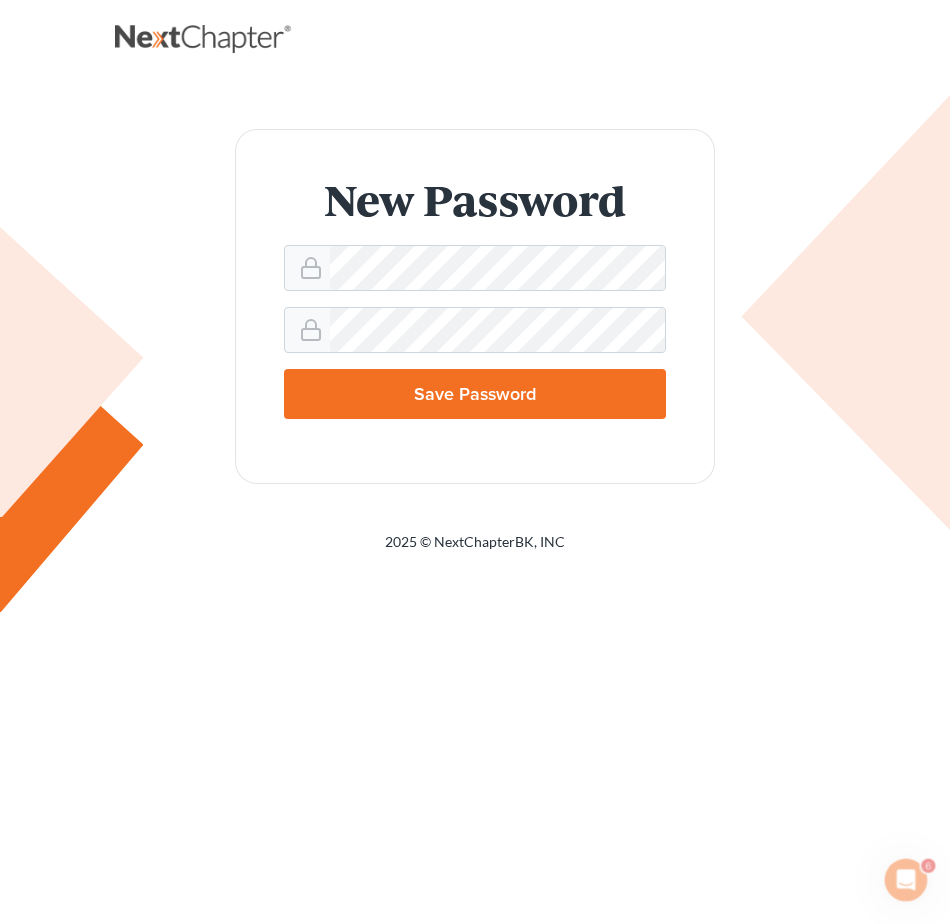 click on "Save Password" at bounding box center (475, 394) 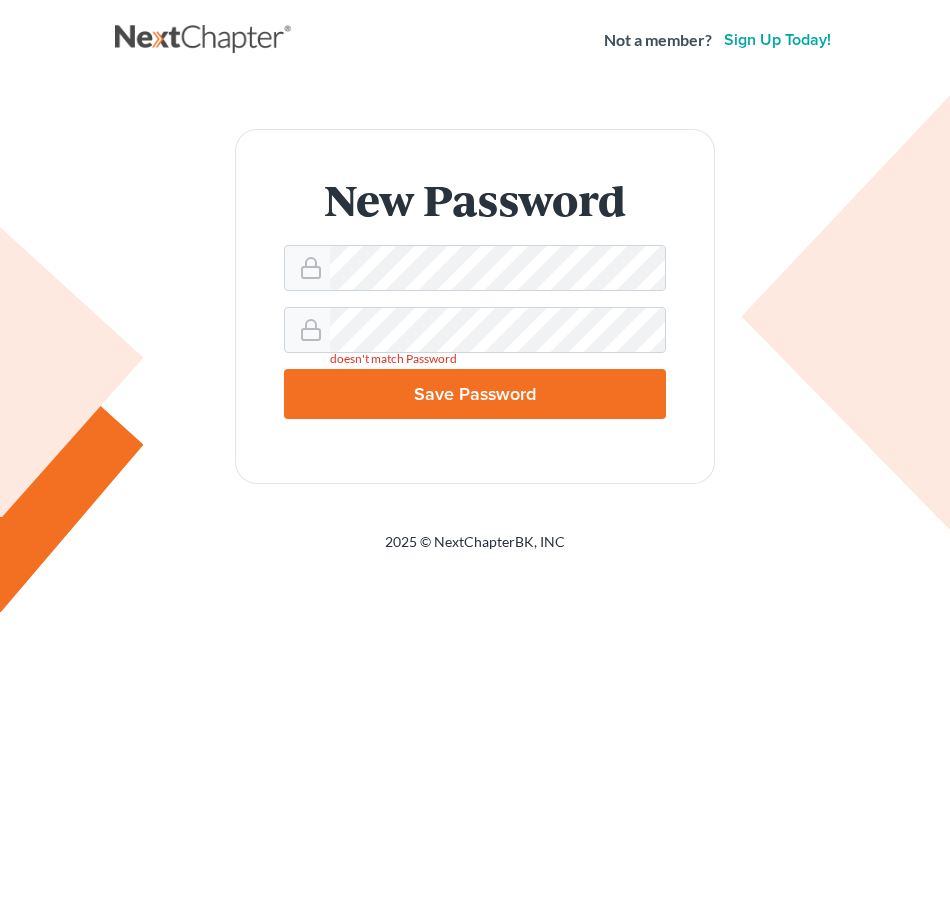 scroll, scrollTop: 0, scrollLeft: 0, axis: both 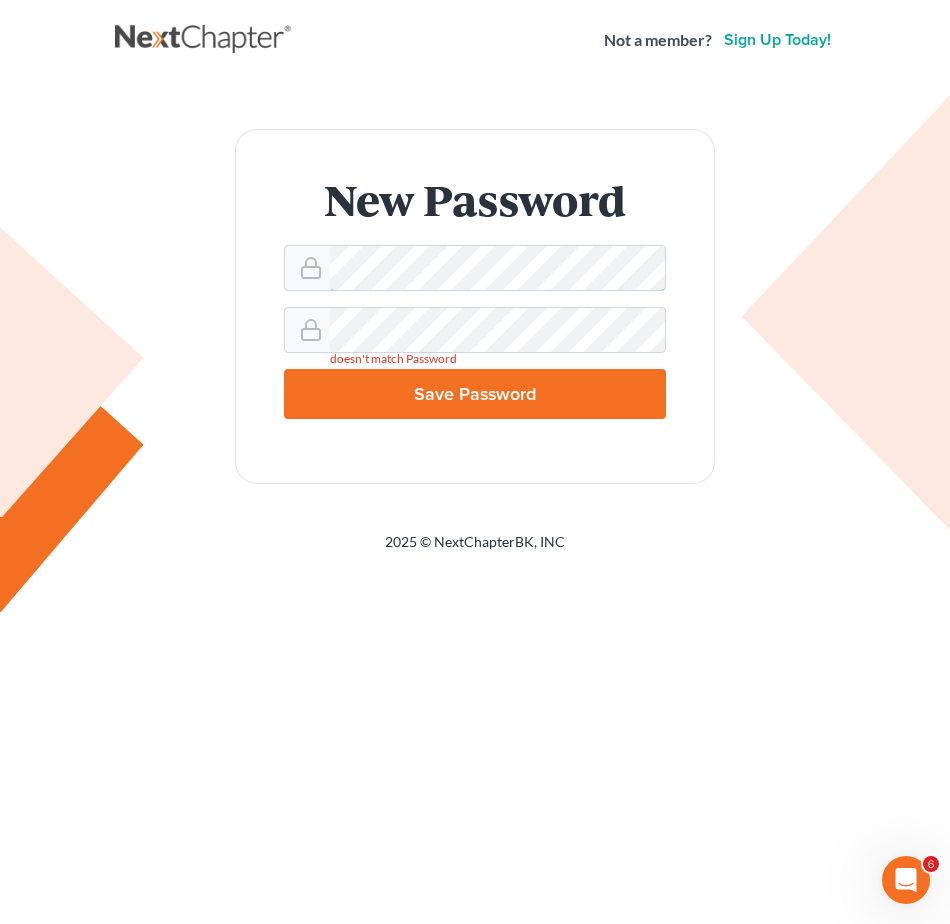 click on "New Password doesn't match Password Save Password" at bounding box center [475, 306] 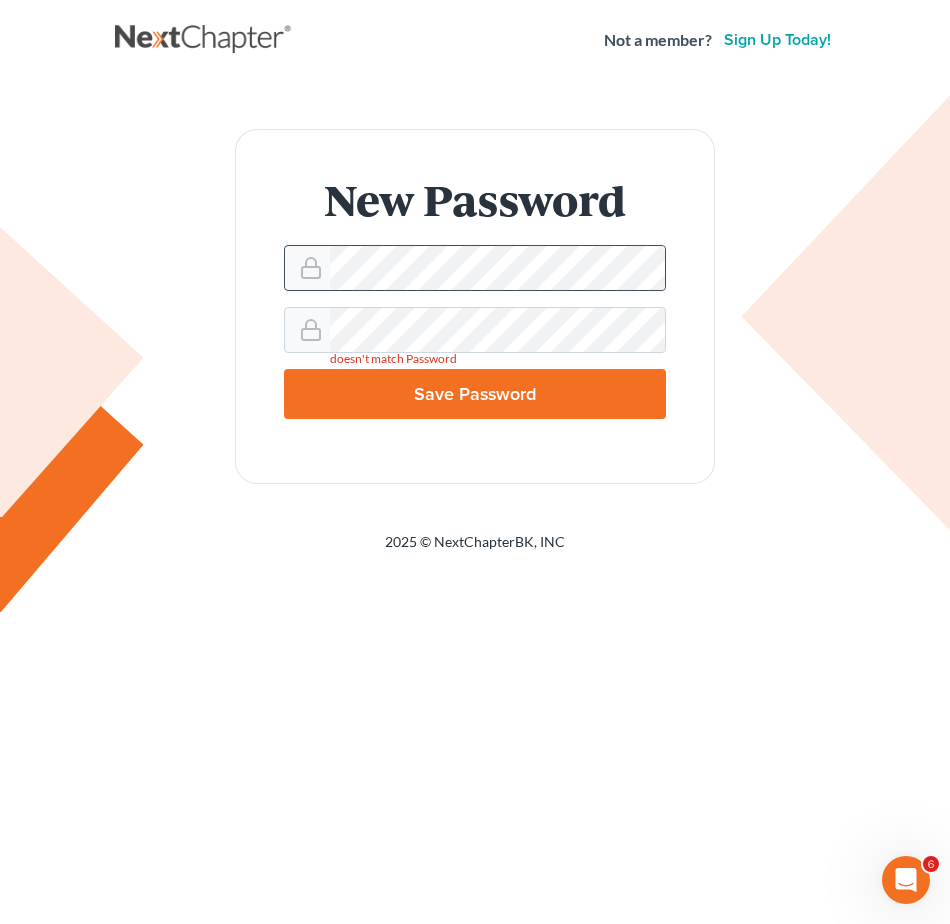 click 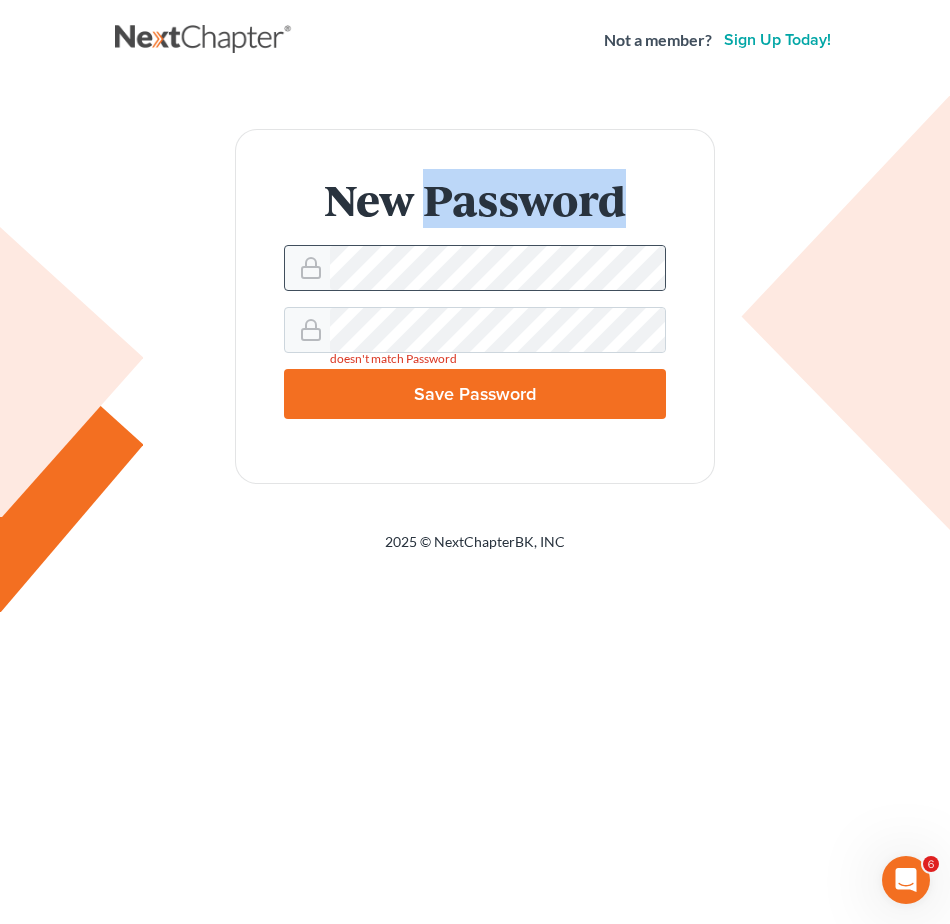 click 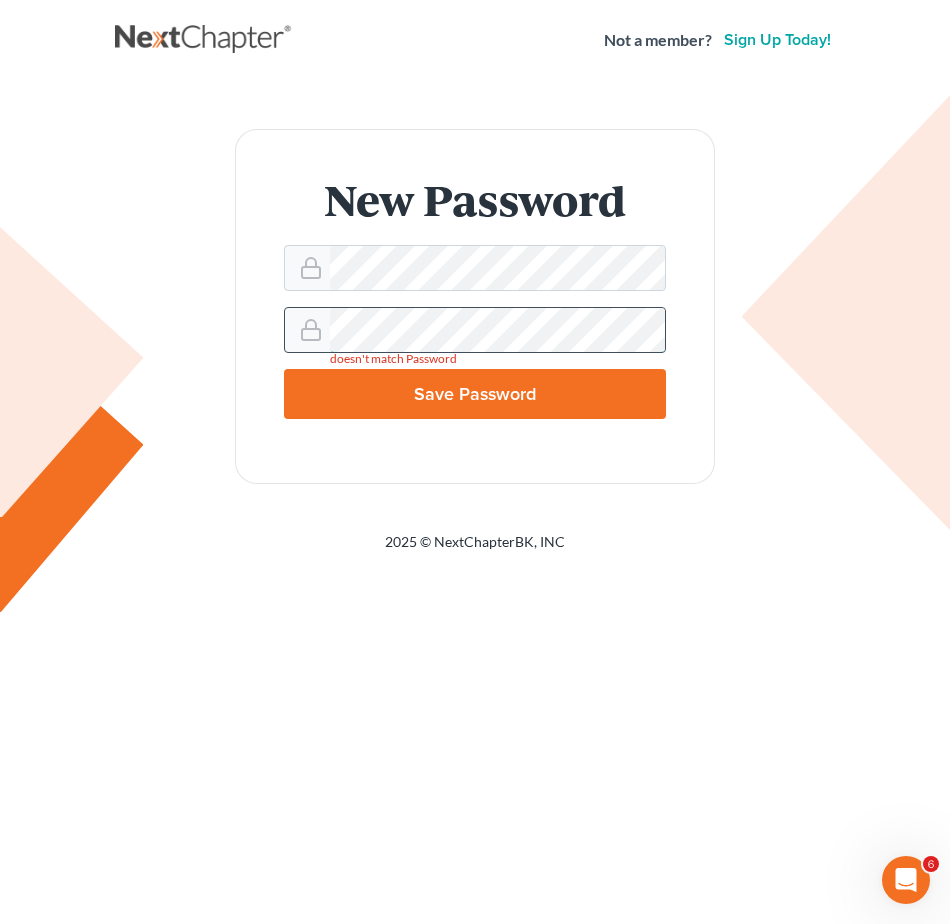 click on "doesn't match Password" at bounding box center (475, 330) 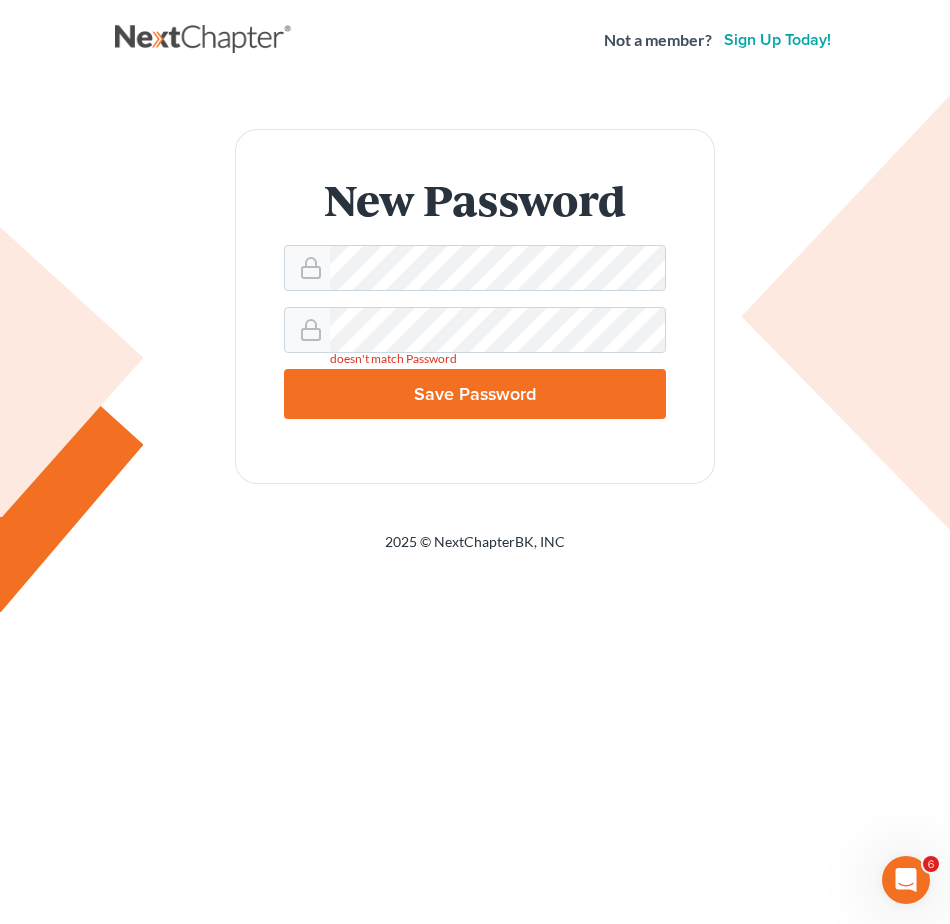 click on "Save Password" at bounding box center [475, 394] 